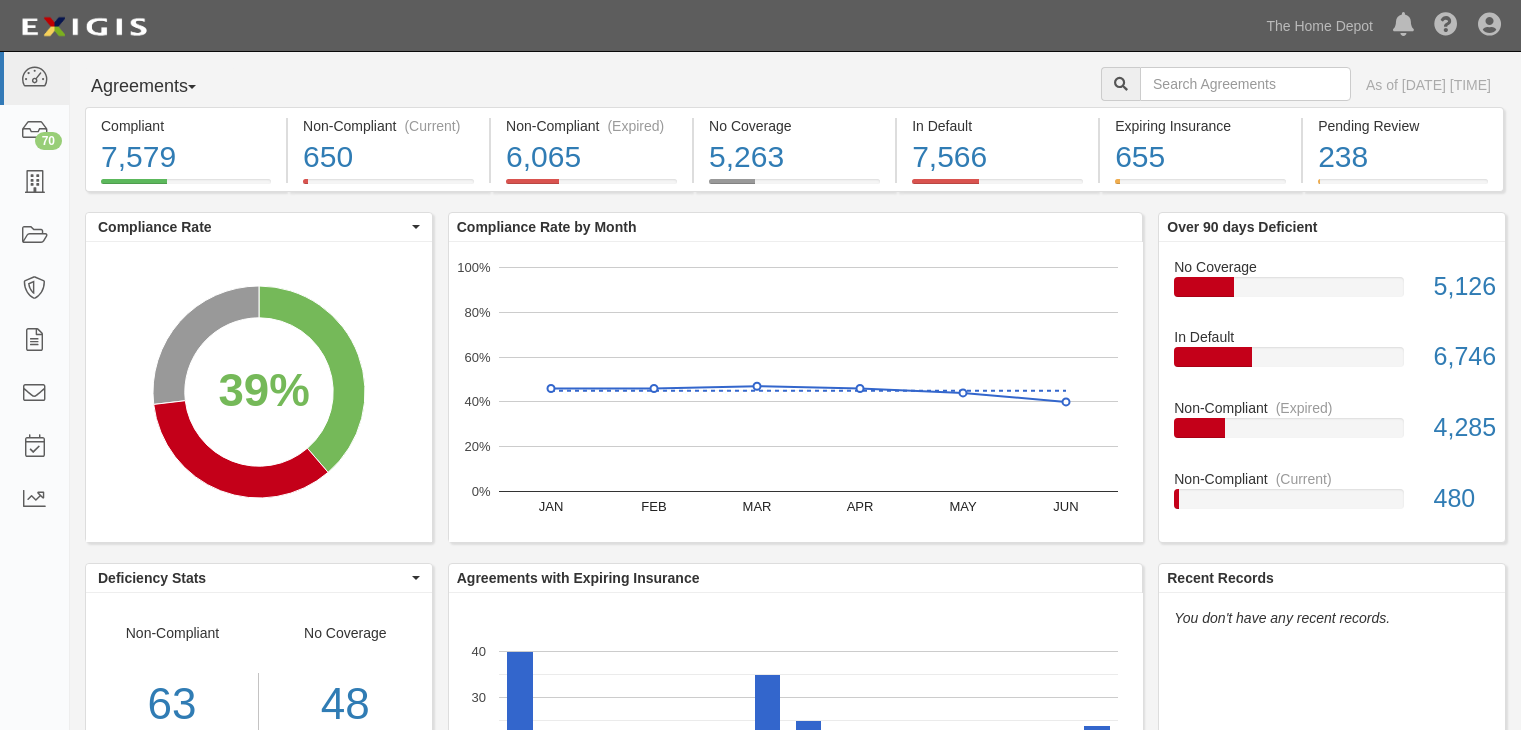 scroll, scrollTop: 0, scrollLeft: 0, axis: both 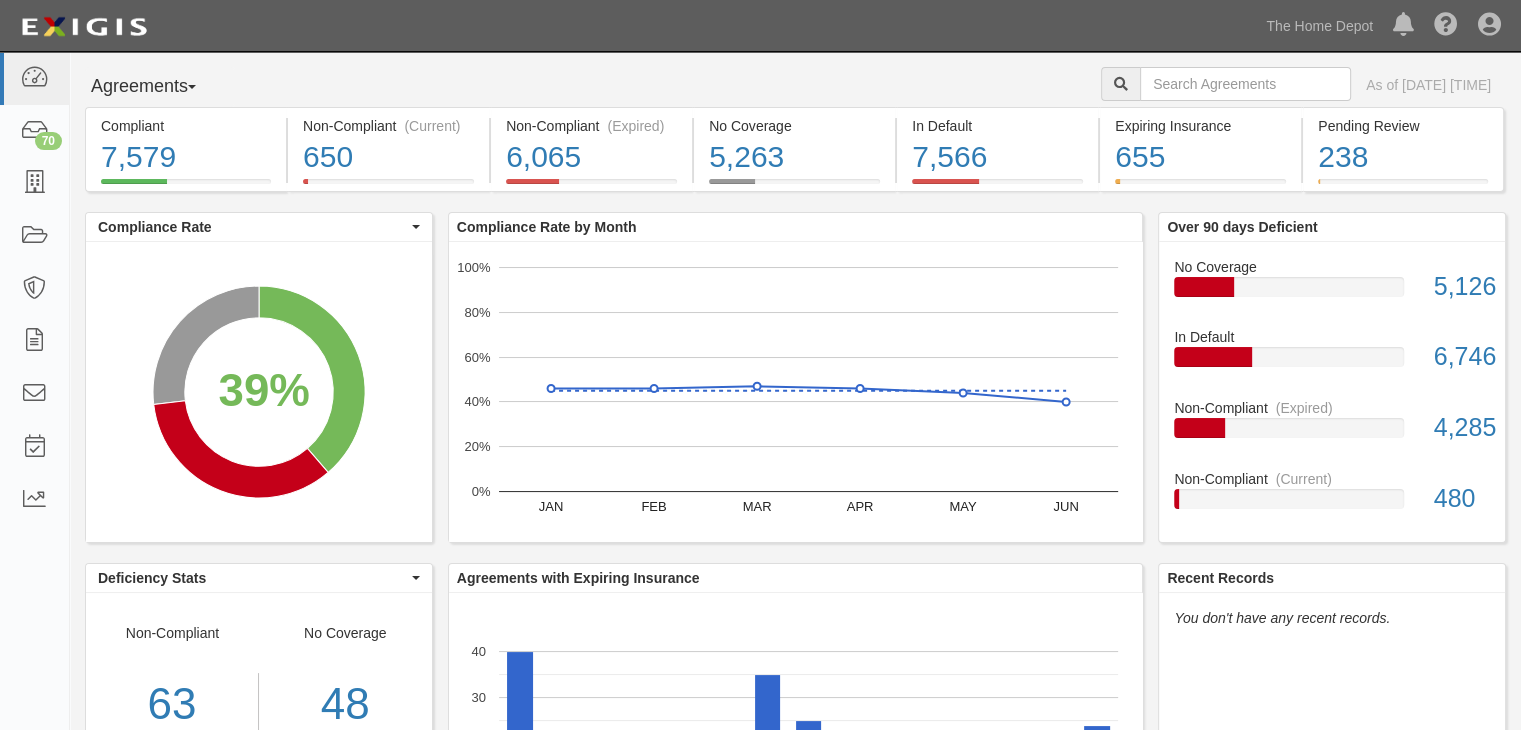 click on "Dashboard 70 Inbox Parties Agreements Coverages Documents Messages Tasks Reports The Home Depot  Chino Hills City of Sacramento THD Canada Merchandising The Home Depot, Building Services The Home Depot, Logistics Trane Technologies View all Notifications There are no notifications Help Center - Complianz Account Sign Out" at bounding box center (760, 25) 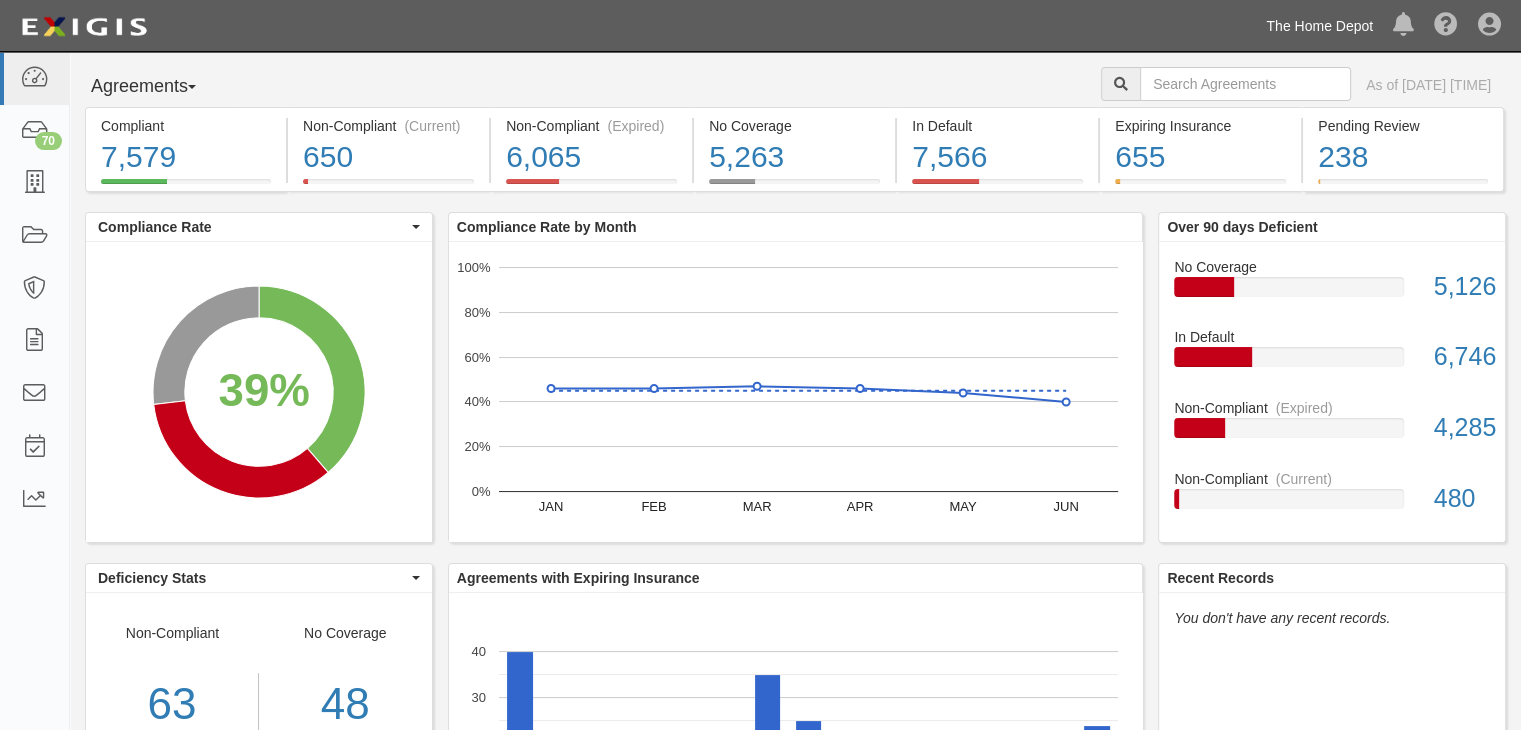 click on "The Home Depot" at bounding box center [1319, 26] 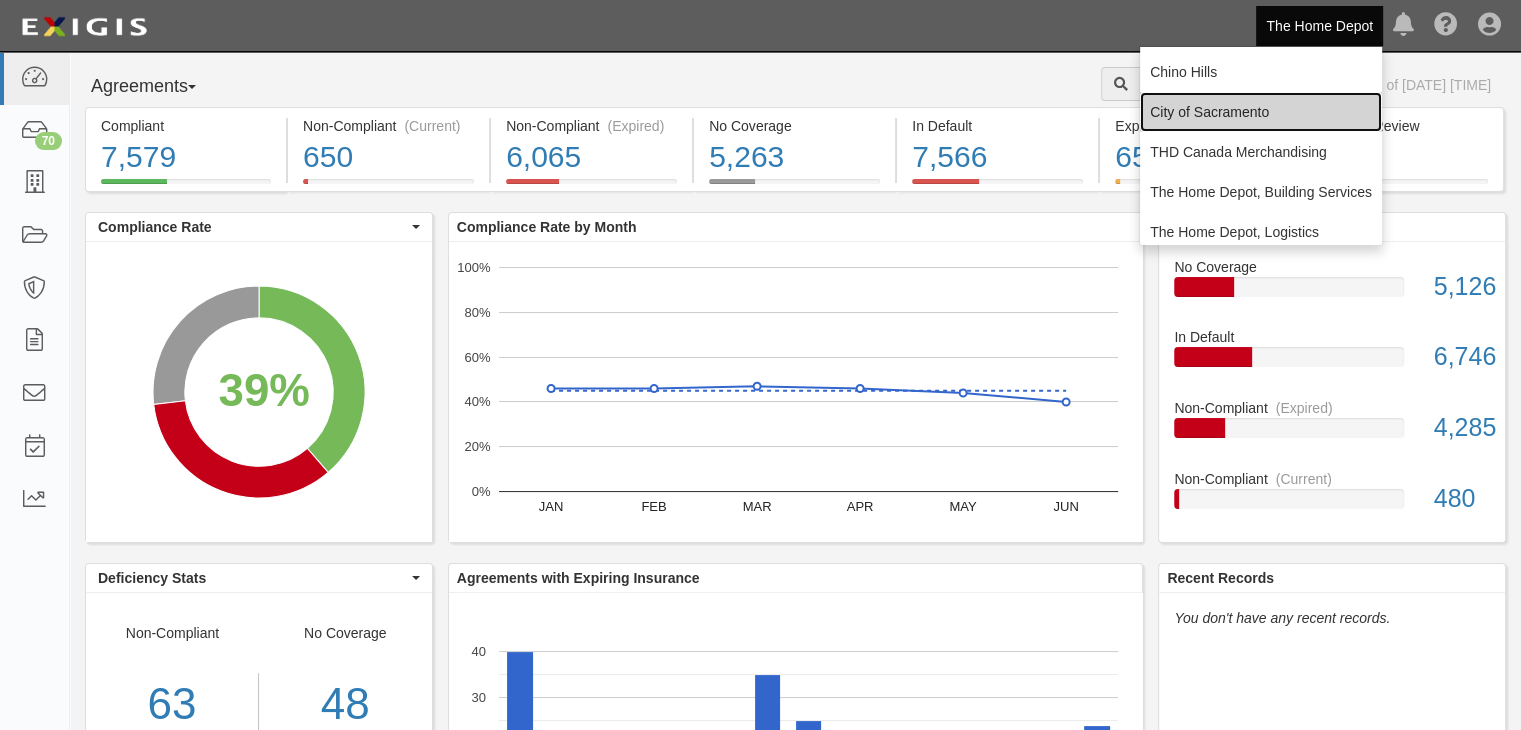 click on "City of Sacramento" at bounding box center [1261, 112] 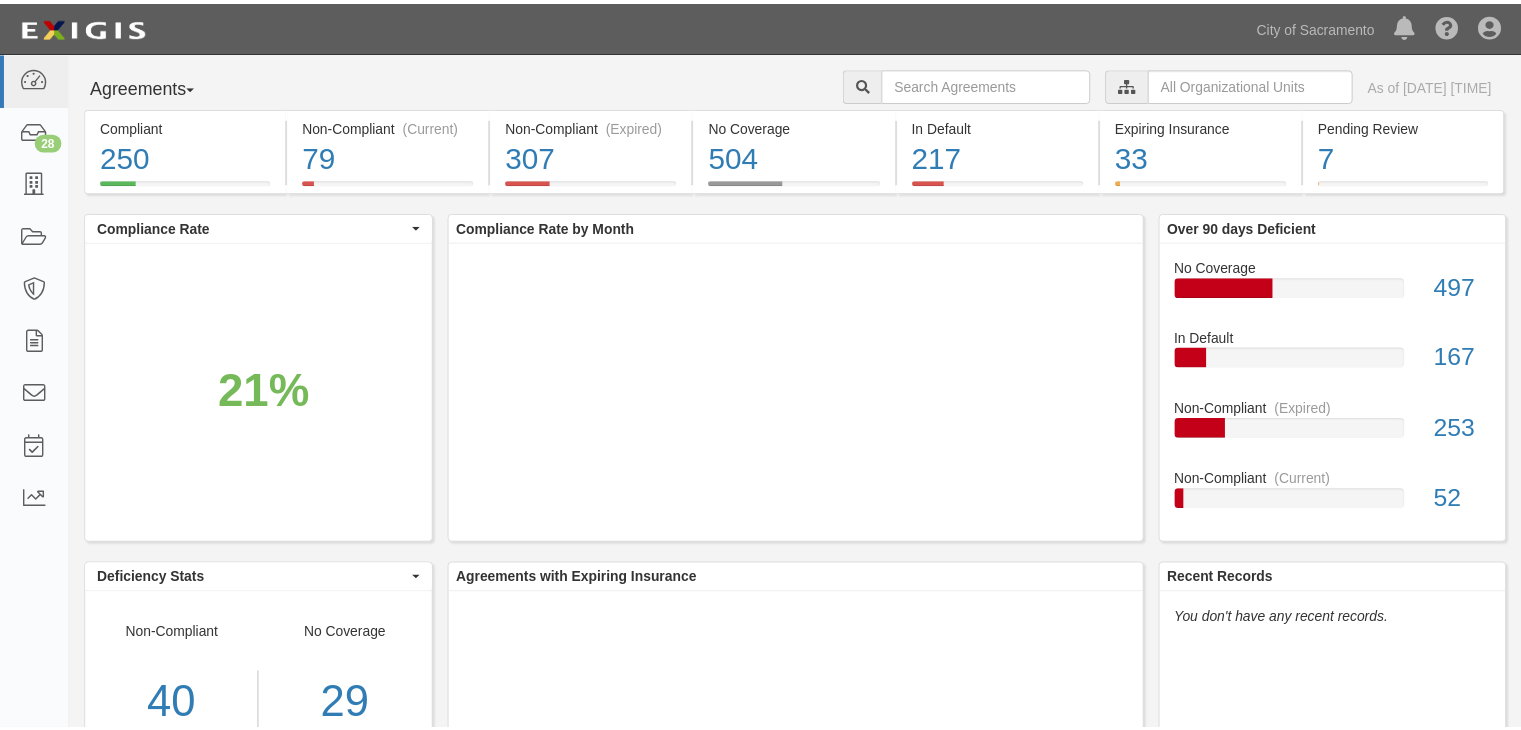 scroll, scrollTop: 0, scrollLeft: 0, axis: both 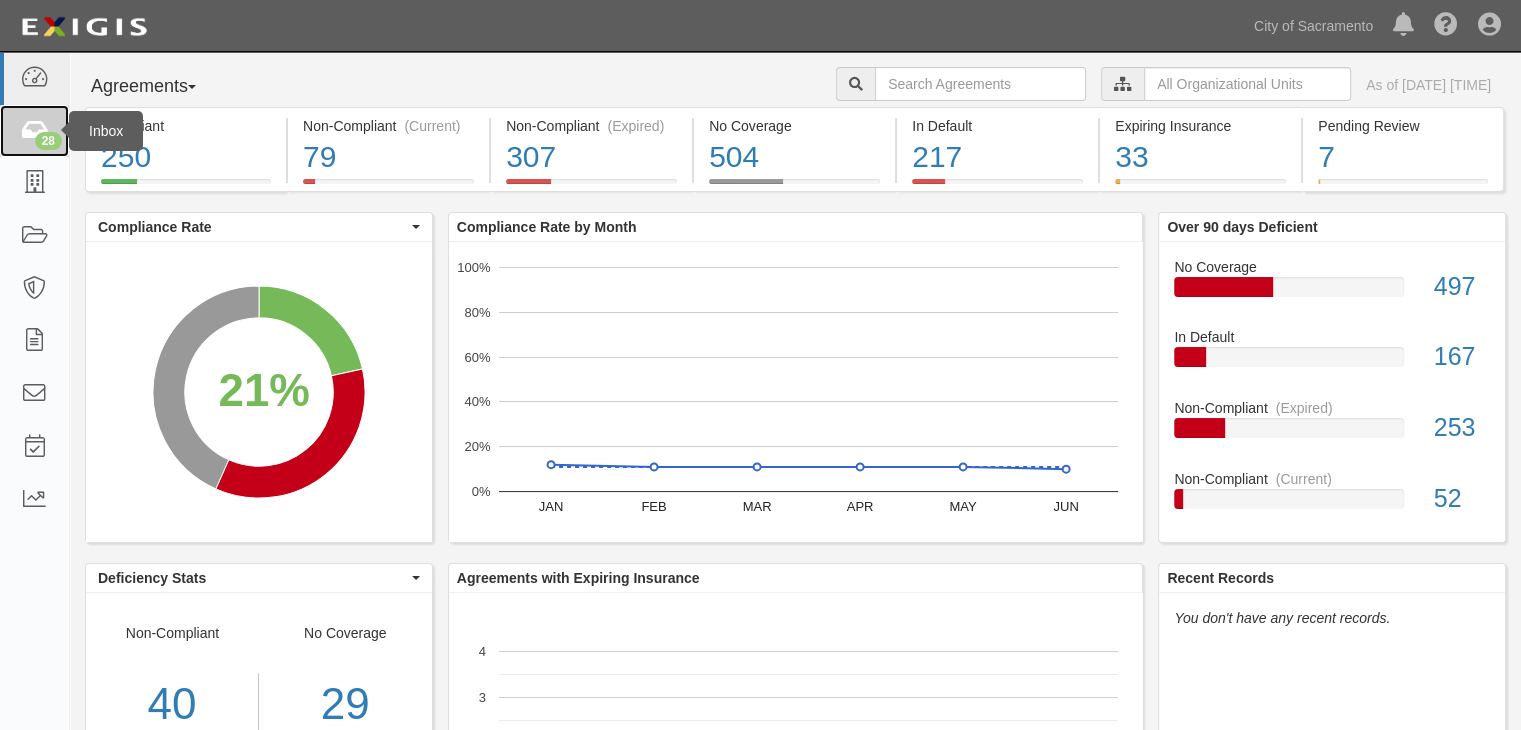 click at bounding box center (34, 131) 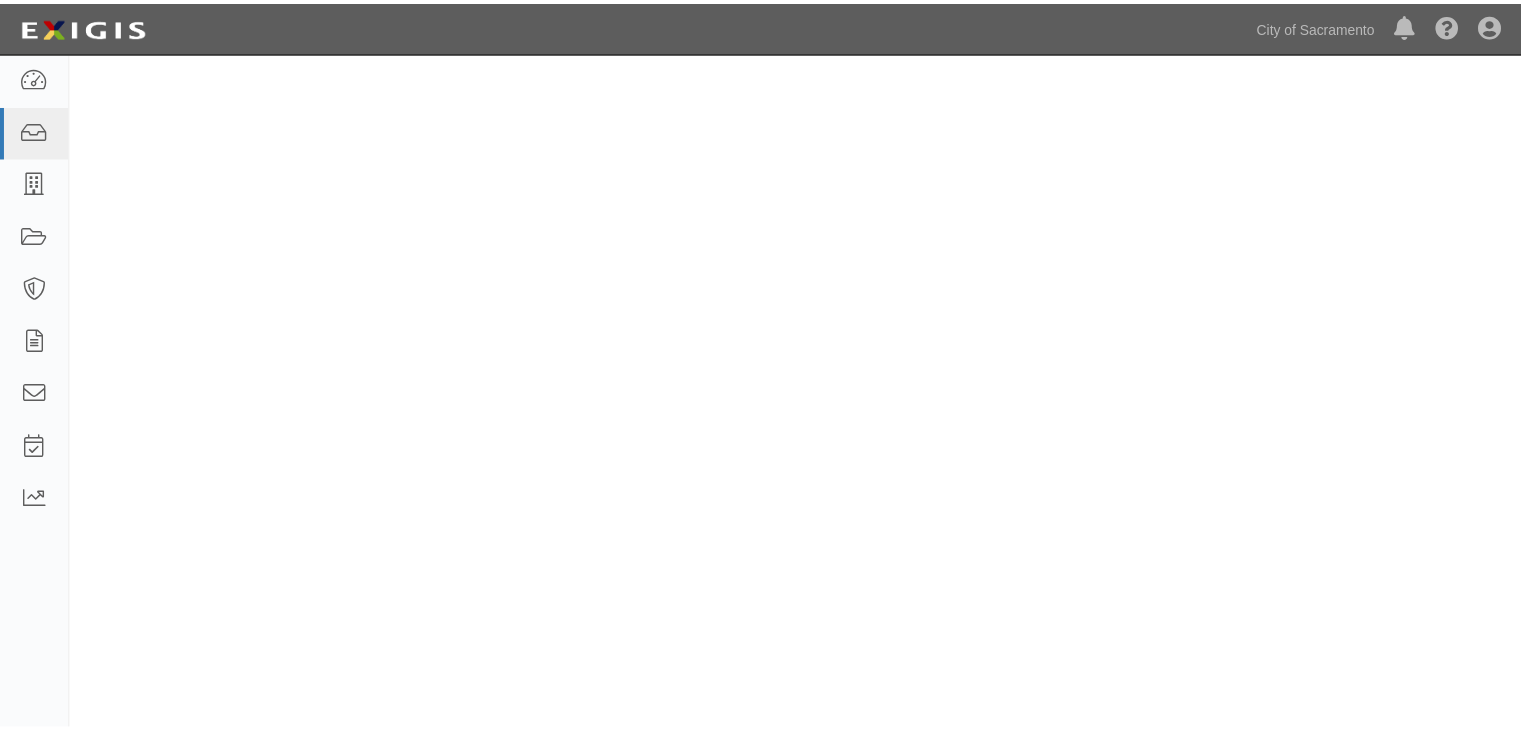 scroll, scrollTop: 0, scrollLeft: 0, axis: both 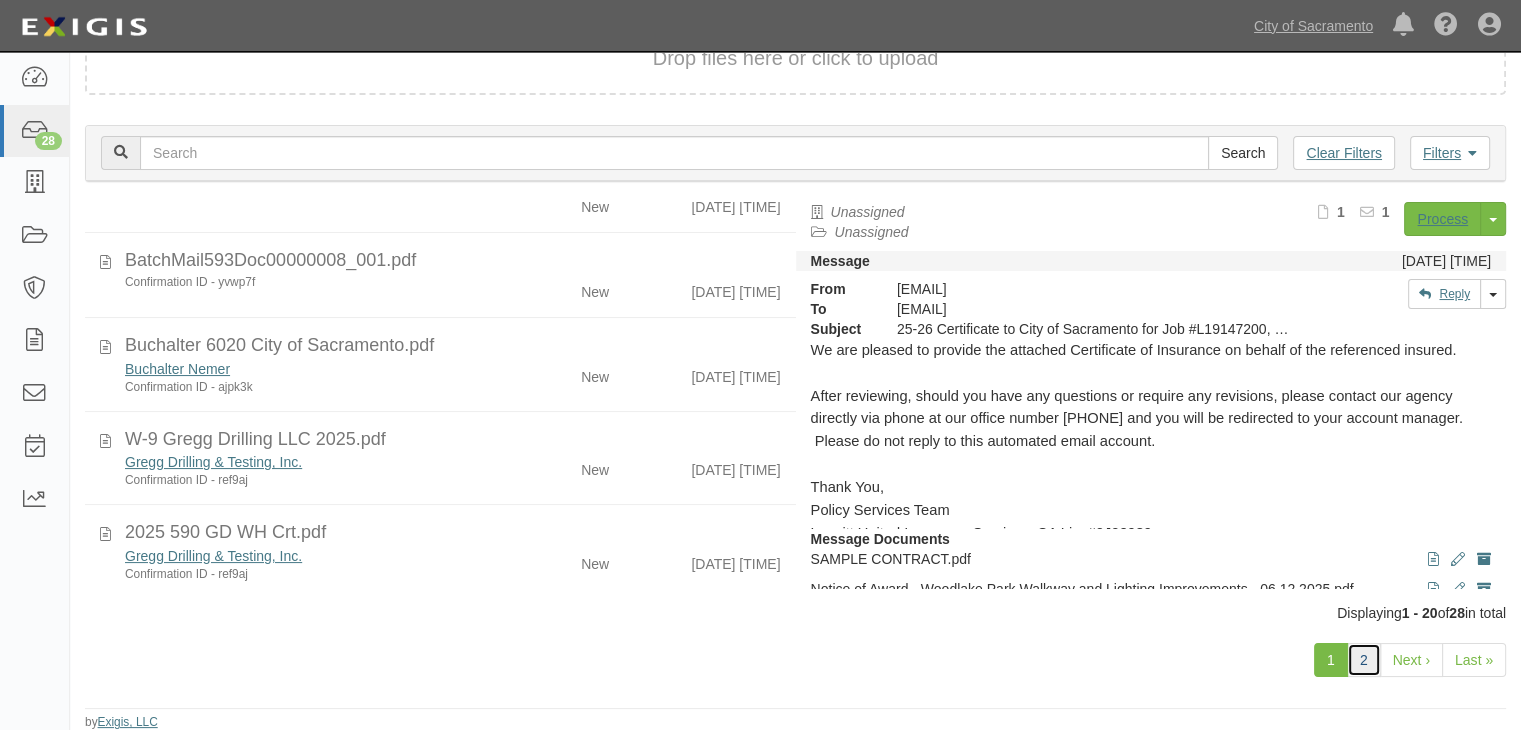 click on "2" at bounding box center [1364, 660] 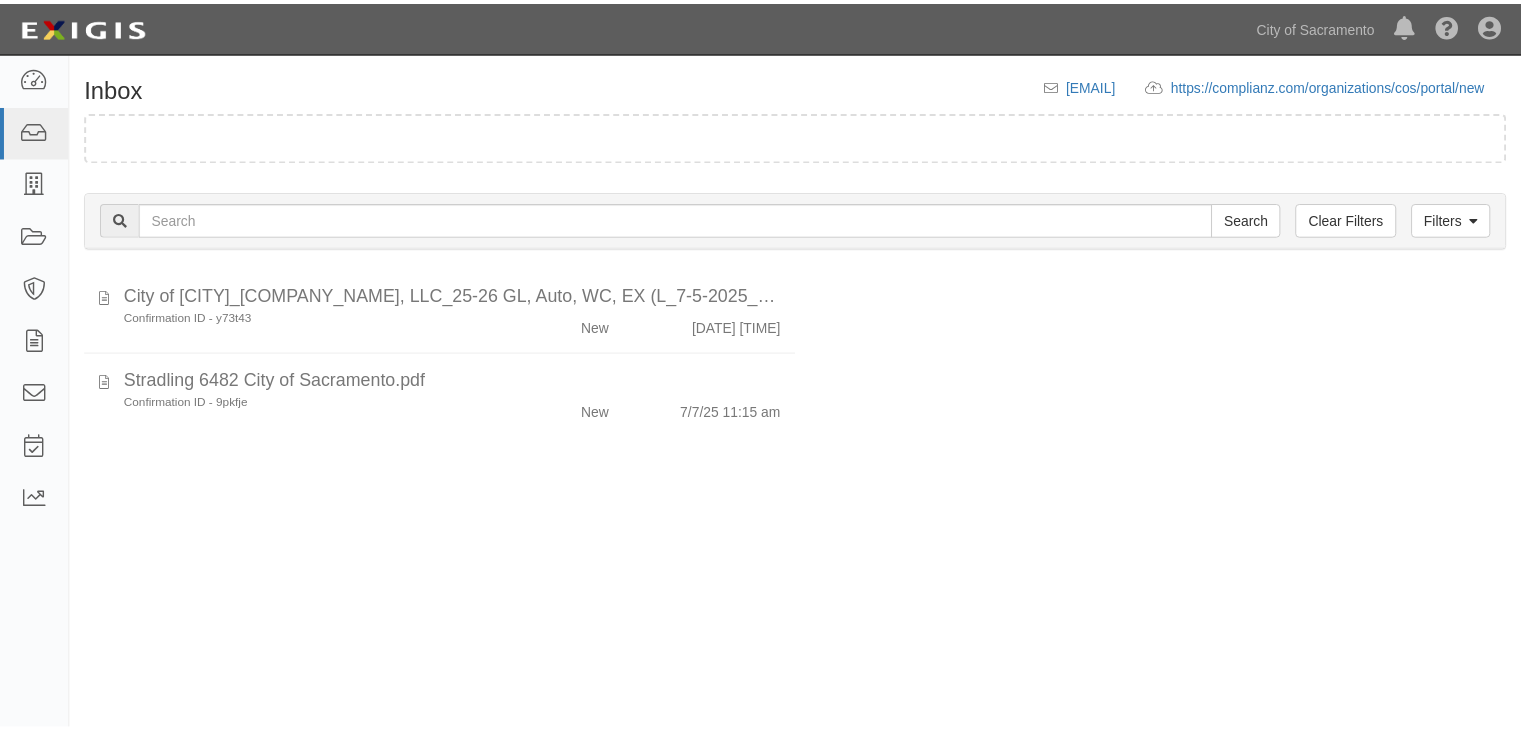 scroll, scrollTop: 0, scrollLeft: 0, axis: both 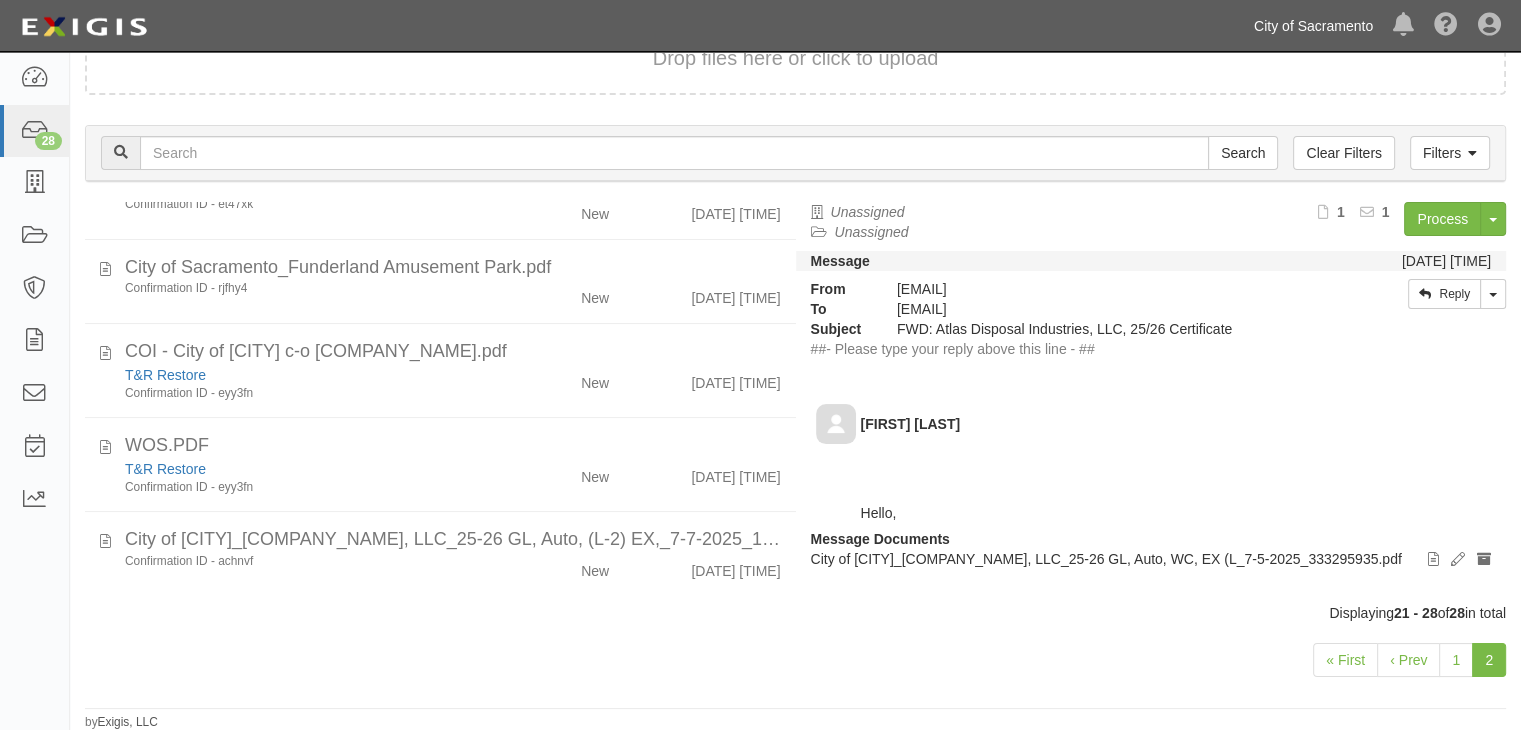 click on "City of Sacramento" at bounding box center [1313, 26] 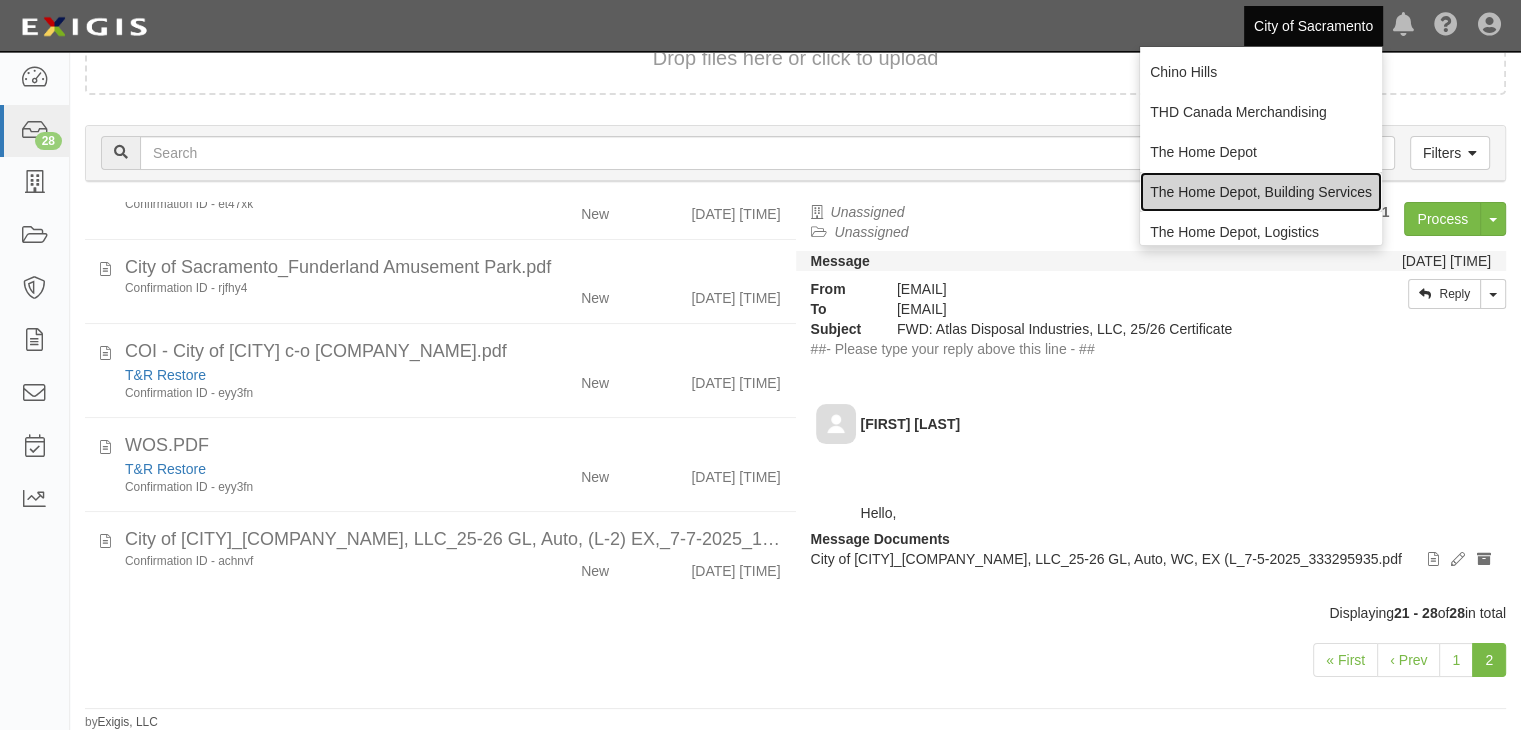 click on "The Home Depot, Building Services" at bounding box center [1261, 192] 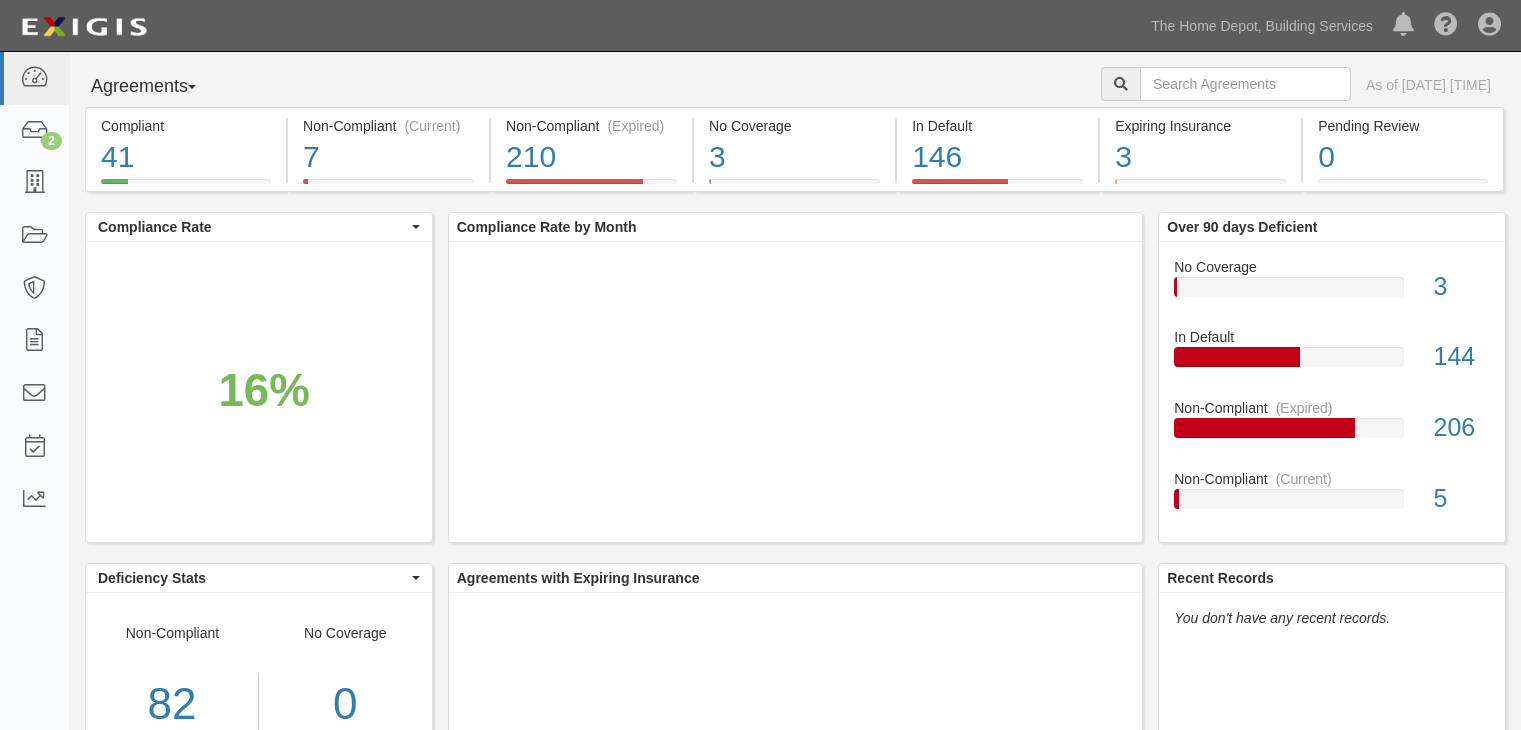 scroll, scrollTop: 0, scrollLeft: 0, axis: both 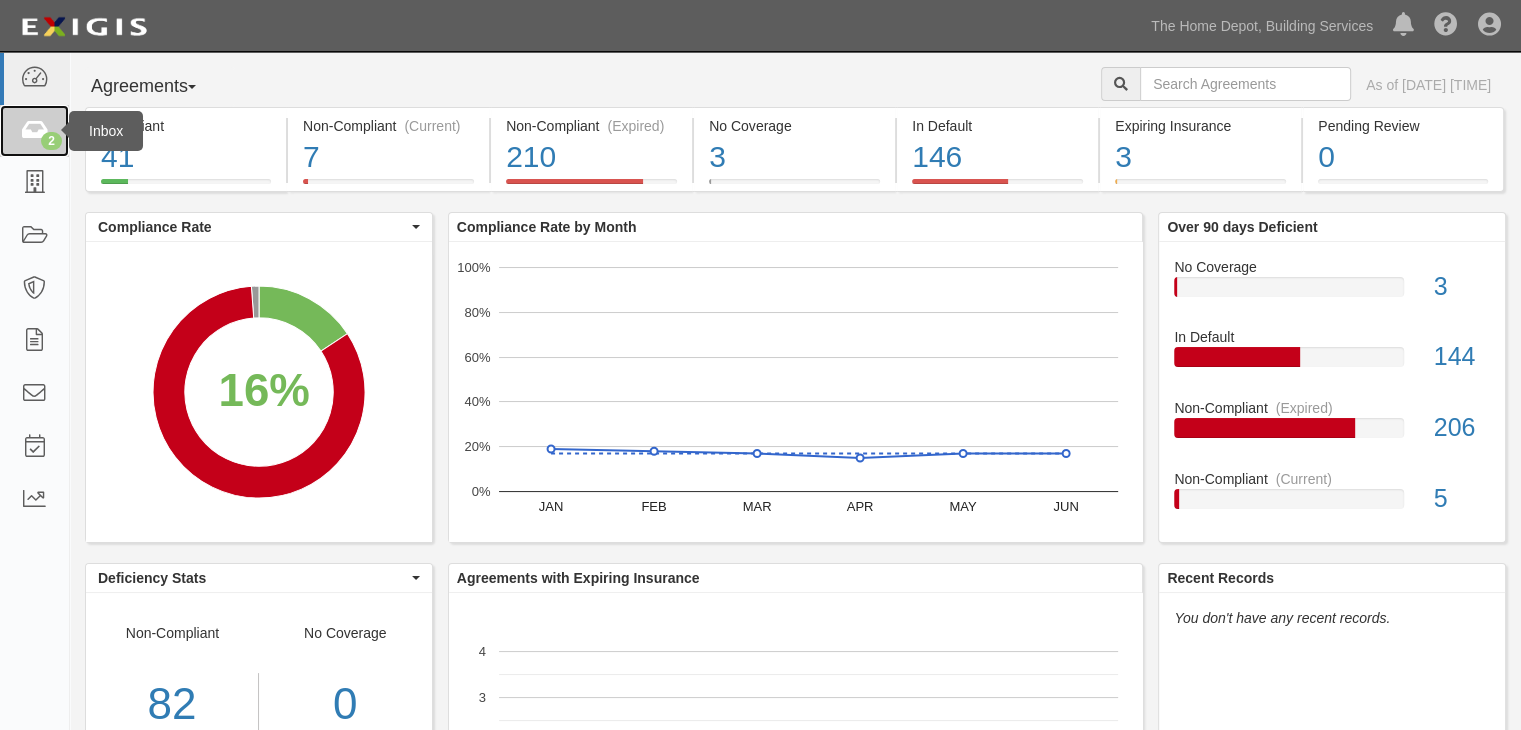 click at bounding box center [34, 131] 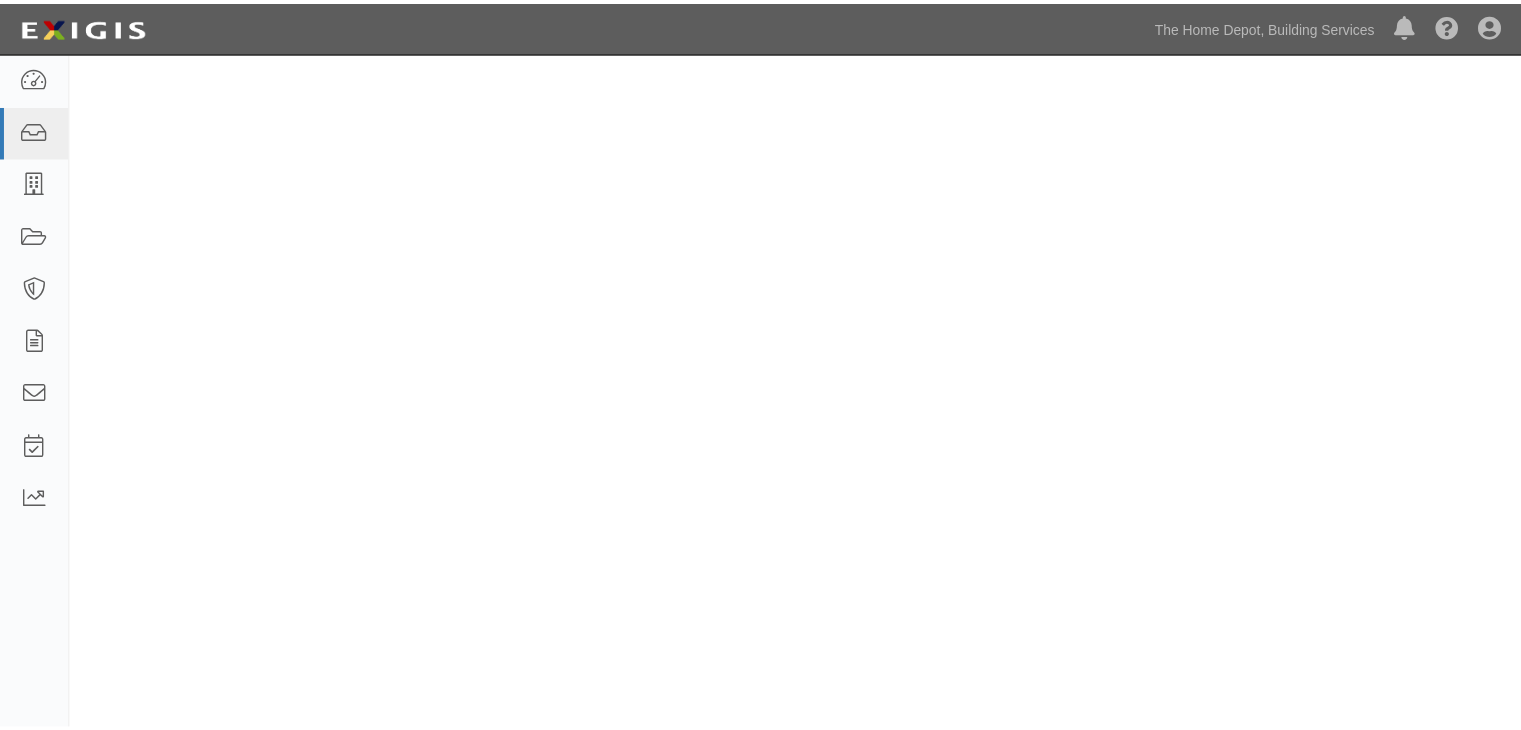 scroll, scrollTop: 0, scrollLeft: 0, axis: both 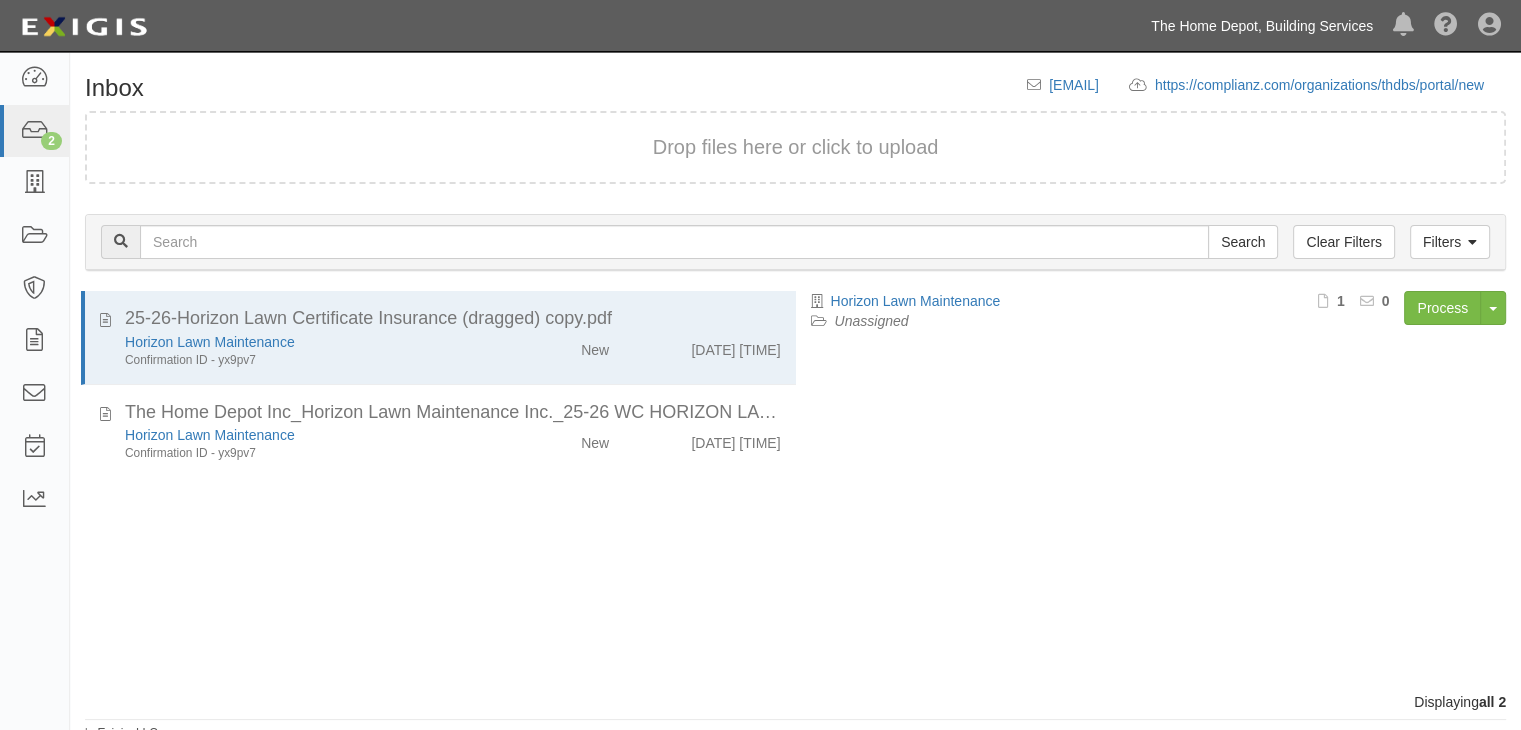 click on "The Home Depot, Building Services" at bounding box center [1262, 26] 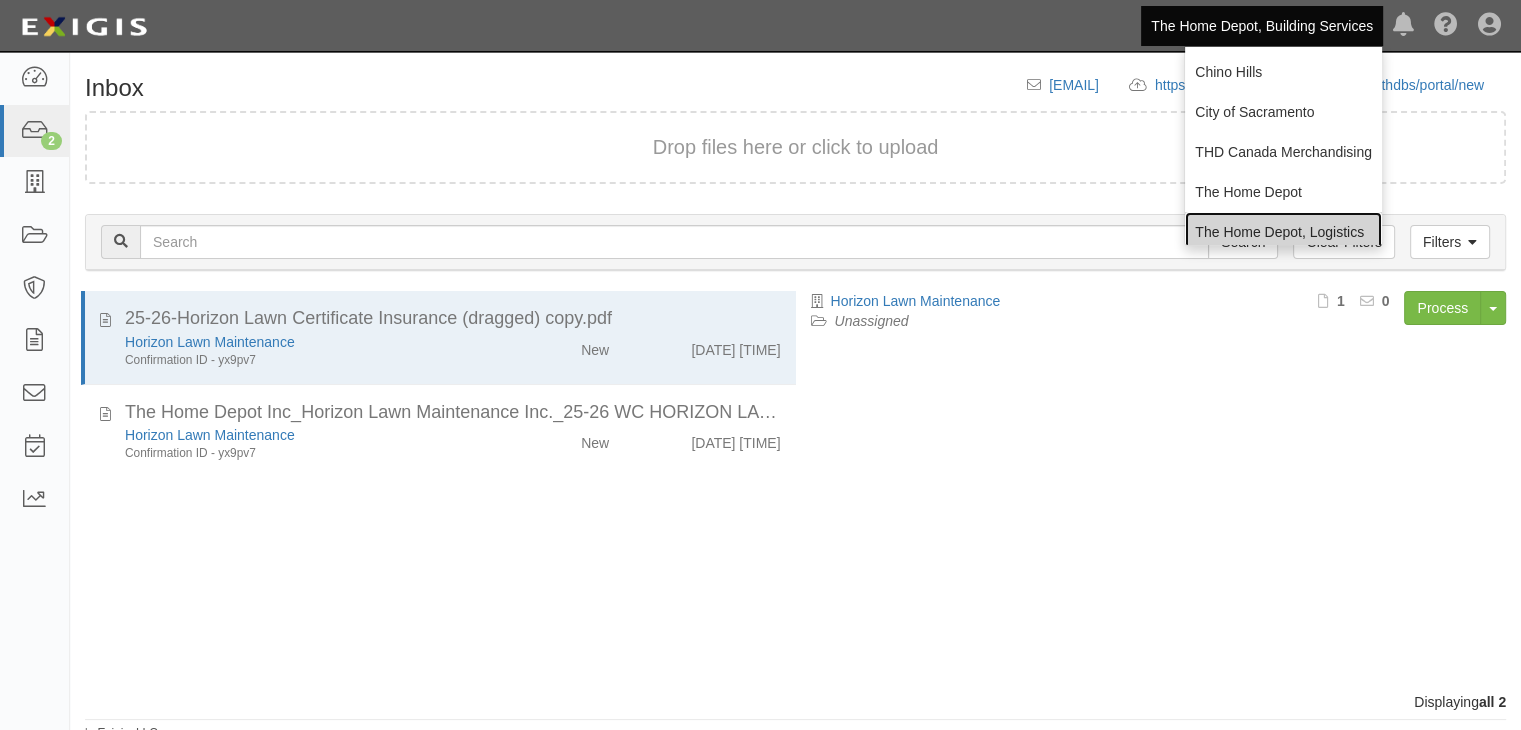click on "The Home Depot, Logistics" at bounding box center (1283, 232) 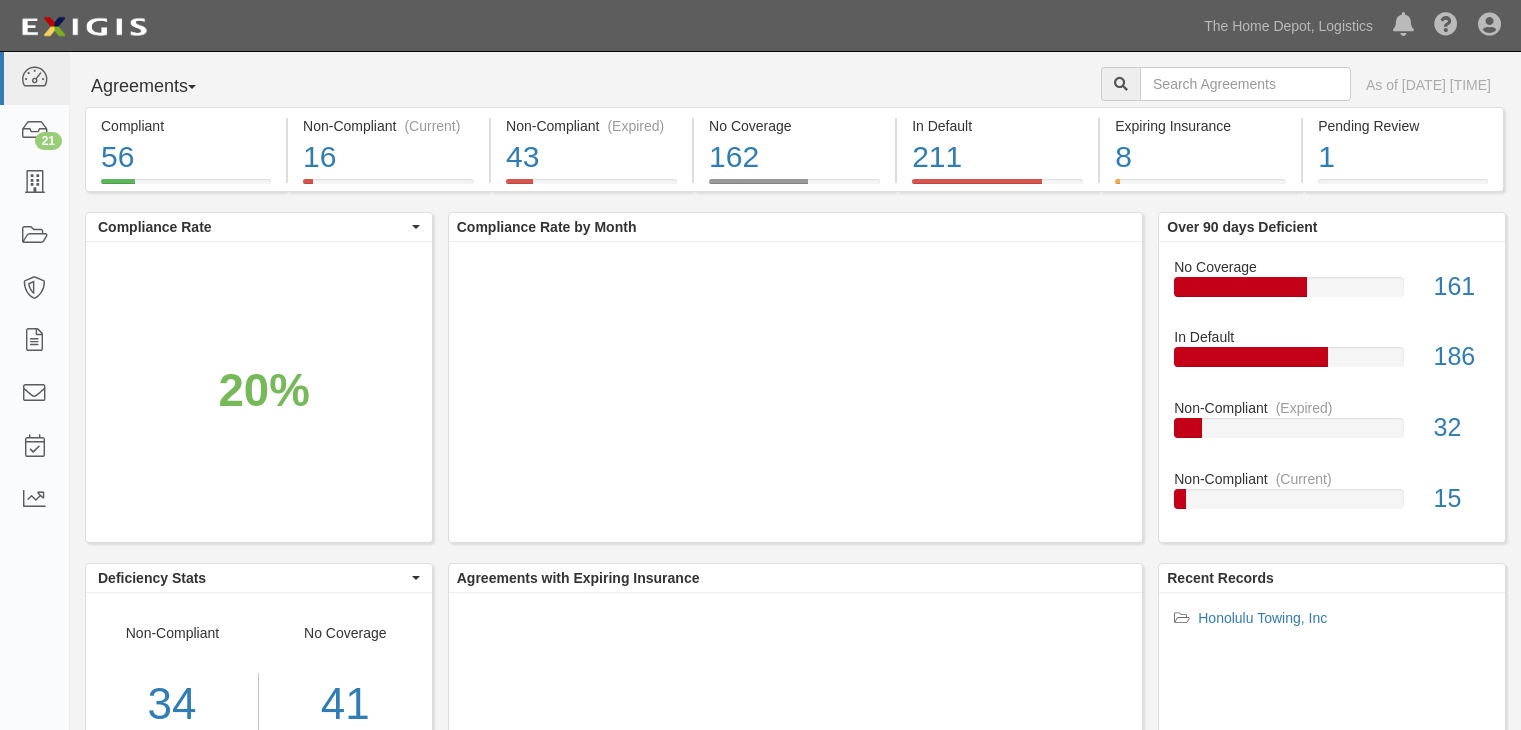 scroll, scrollTop: 0, scrollLeft: 0, axis: both 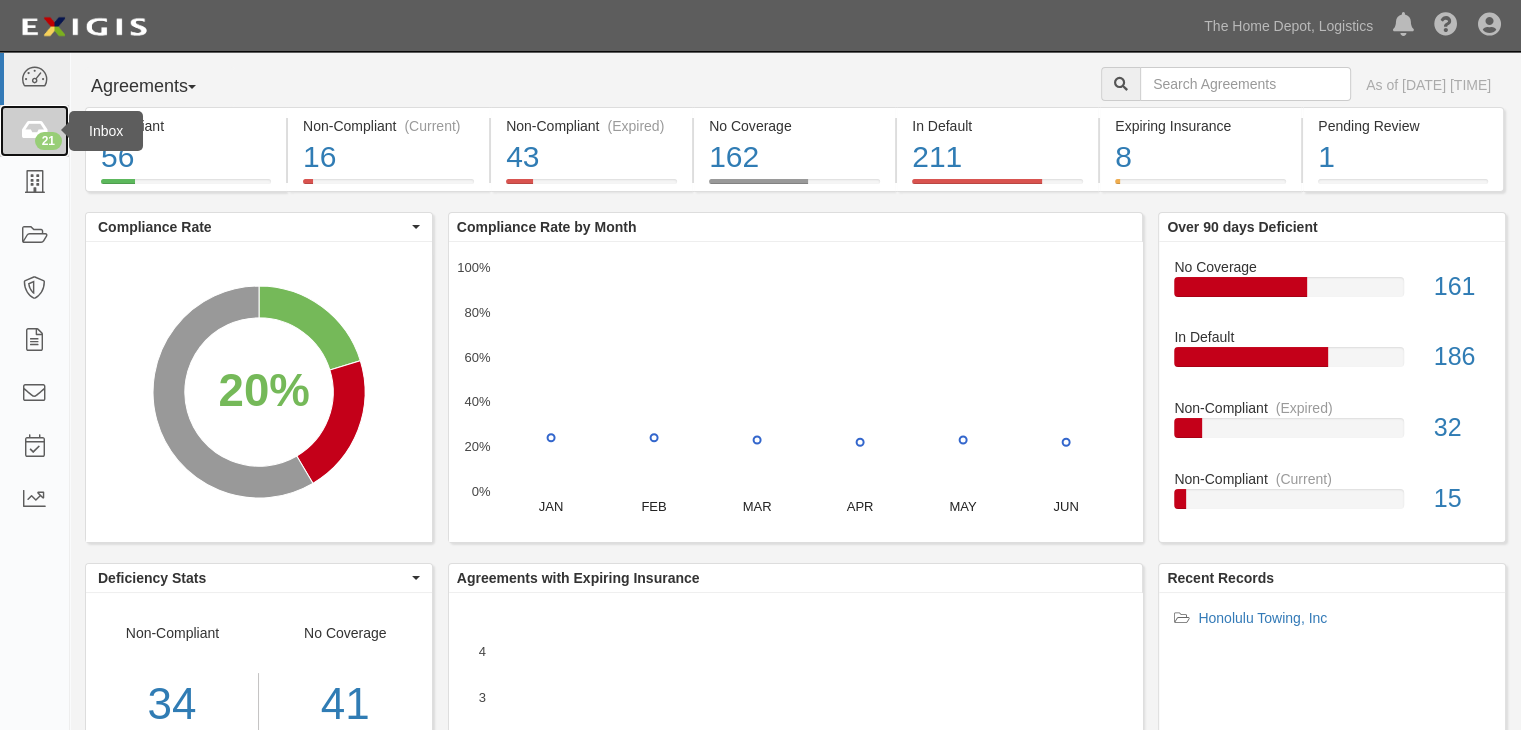 click at bounding box center [34, 131] 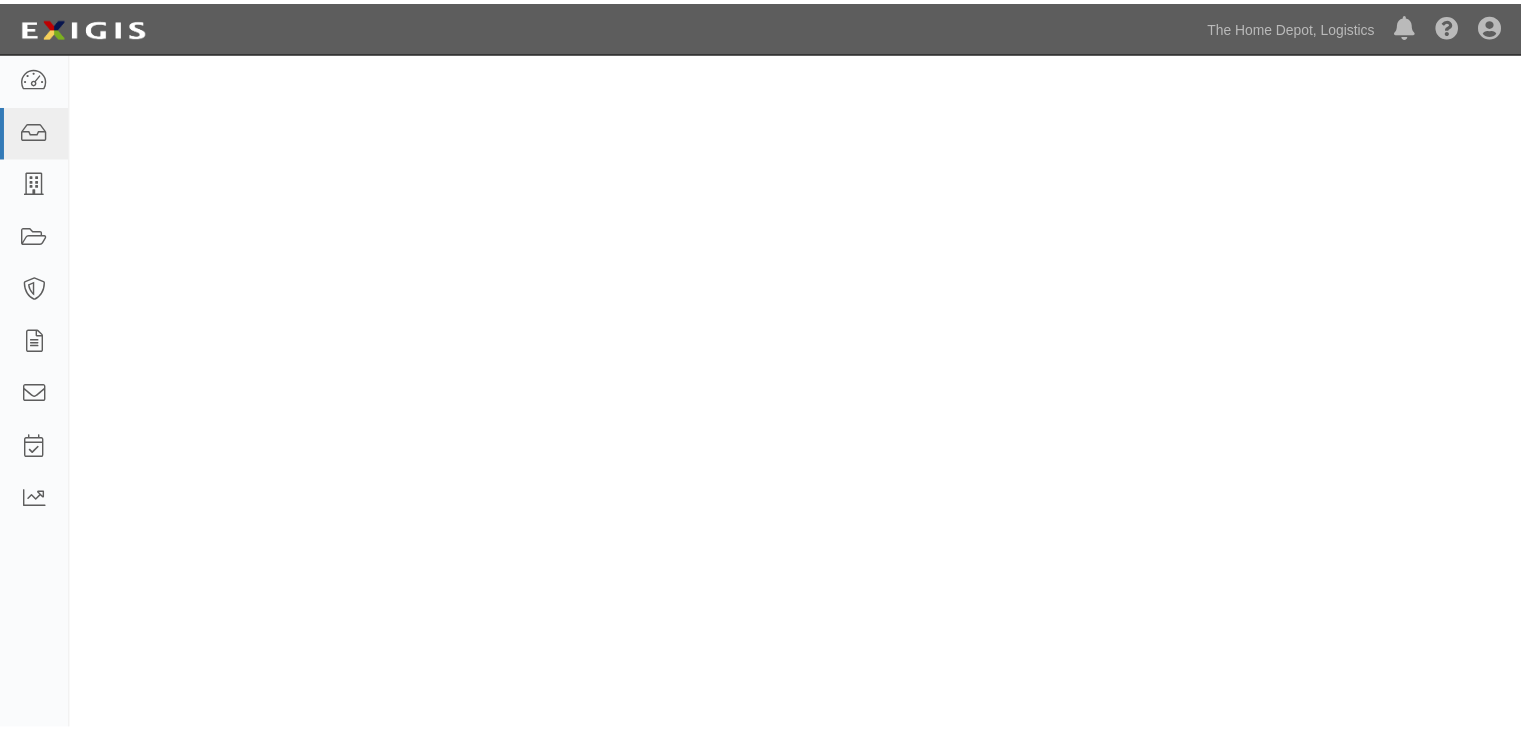 scroll, scrollTop: 0, scrollLeft: 0, axis: both 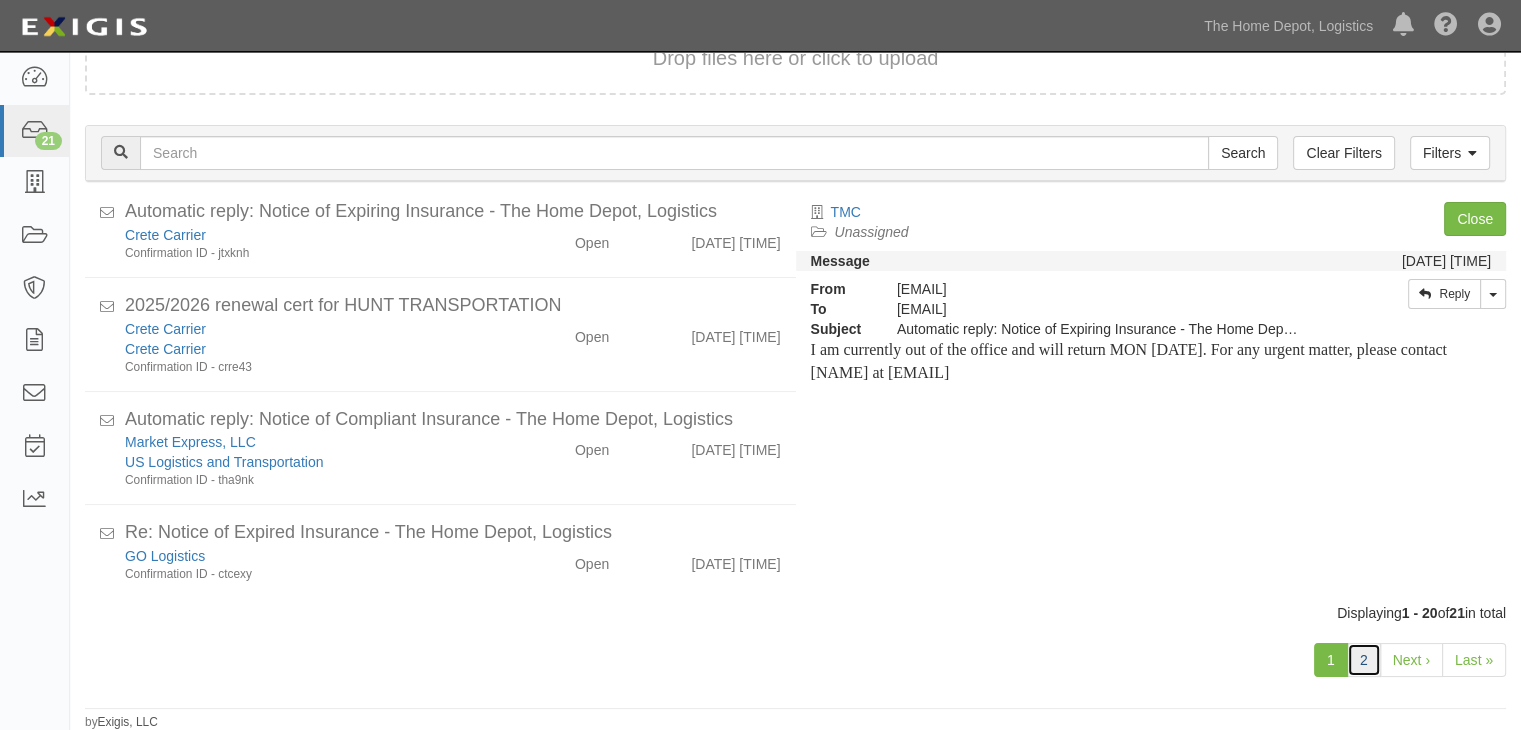 click on "2" at bounding box center [1364, 660] 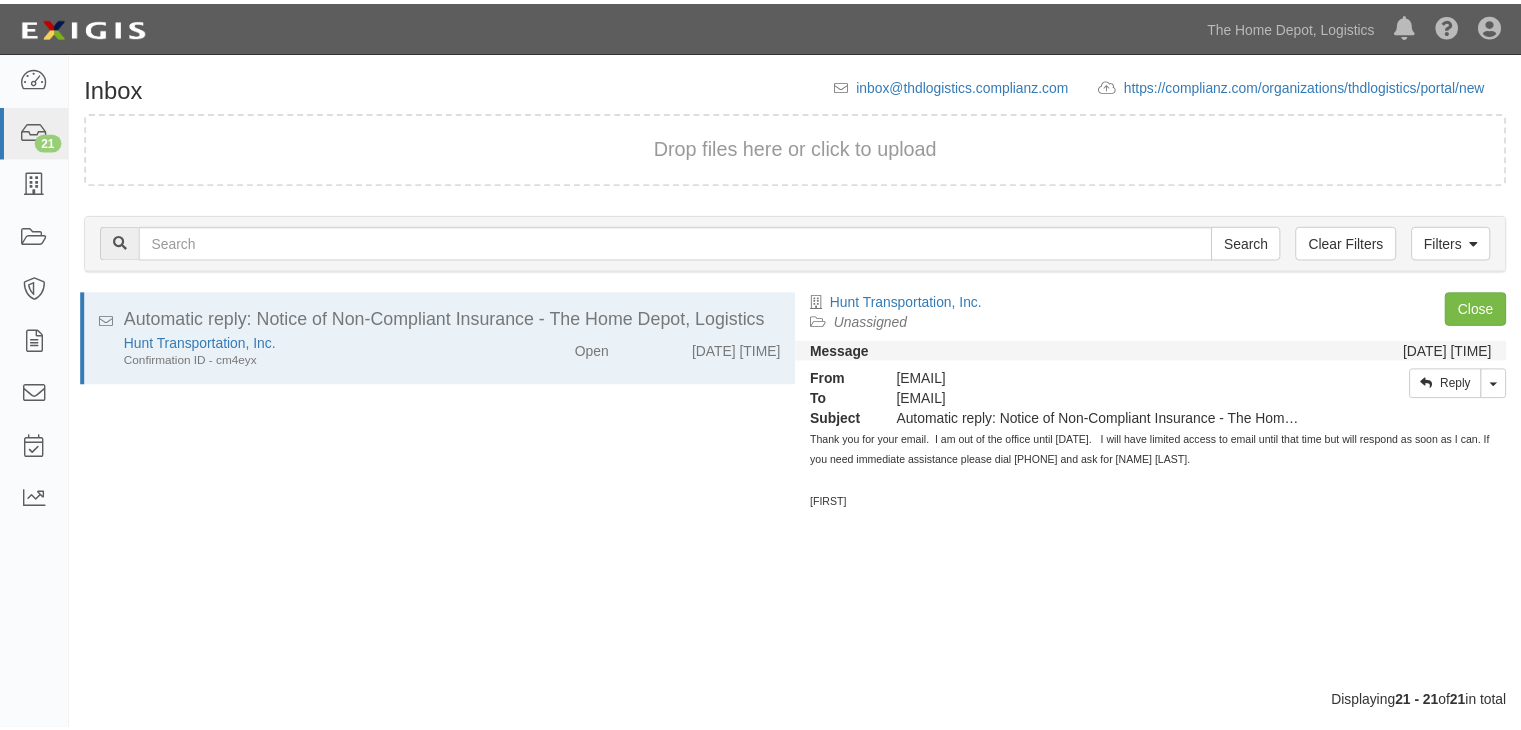 scroll, scrollTop: 0, scrollLeft: 0, axis: both 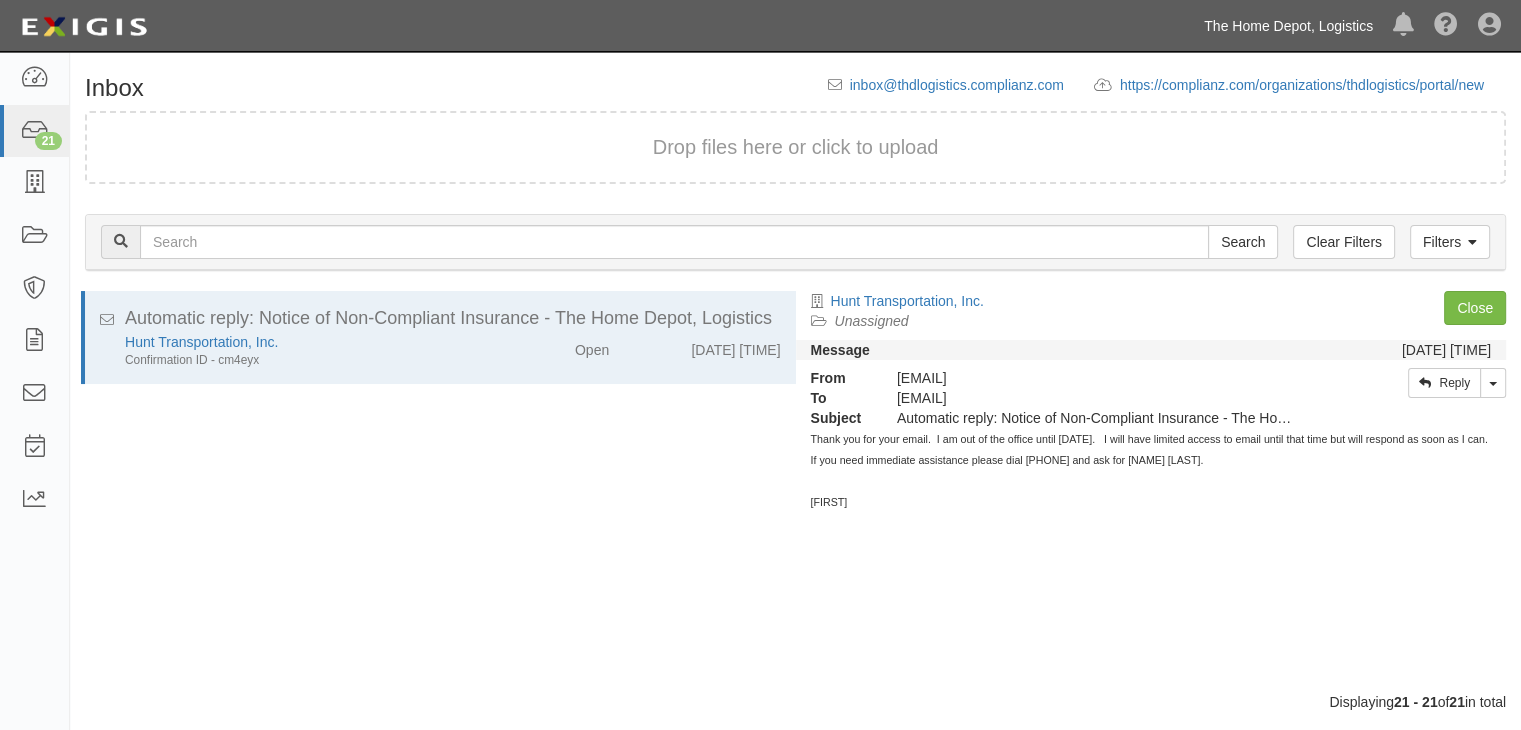 click on "The Home Depot, Logistics" at bounding box center (1288, 26) 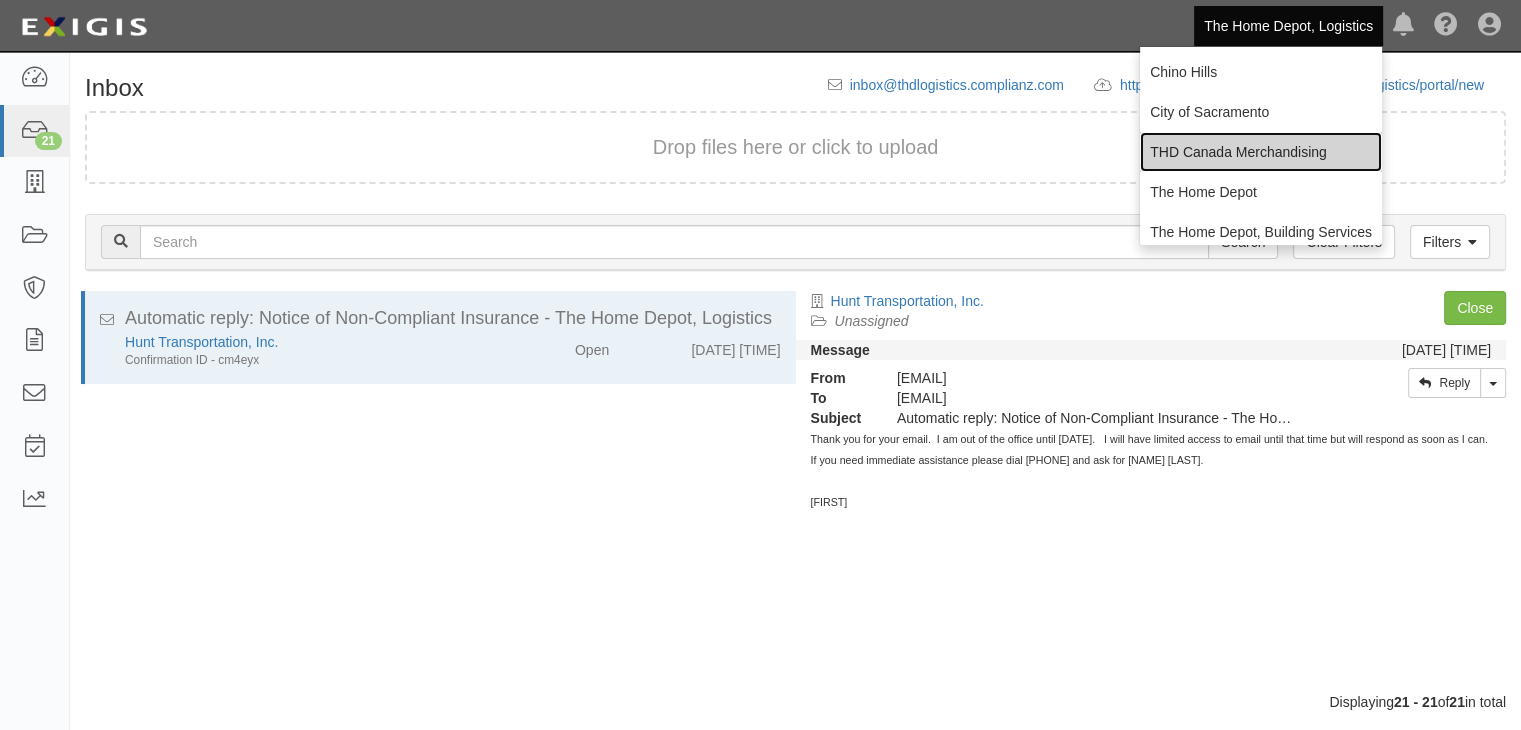 click on "THD Canada Merchandising" at bounding box center [1261, 152] 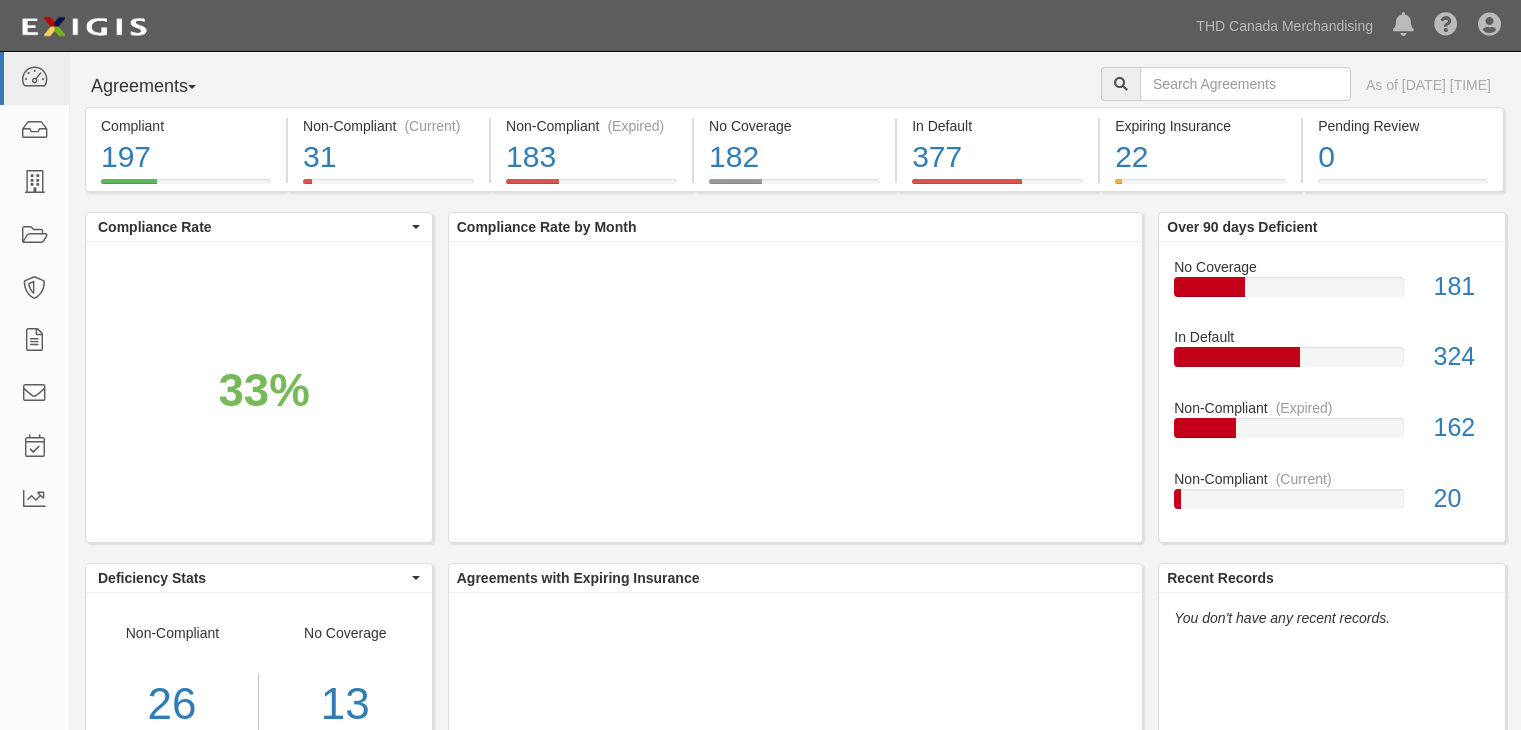 scroll, scrollTop: 0, scrollLeft: 0, axis: both 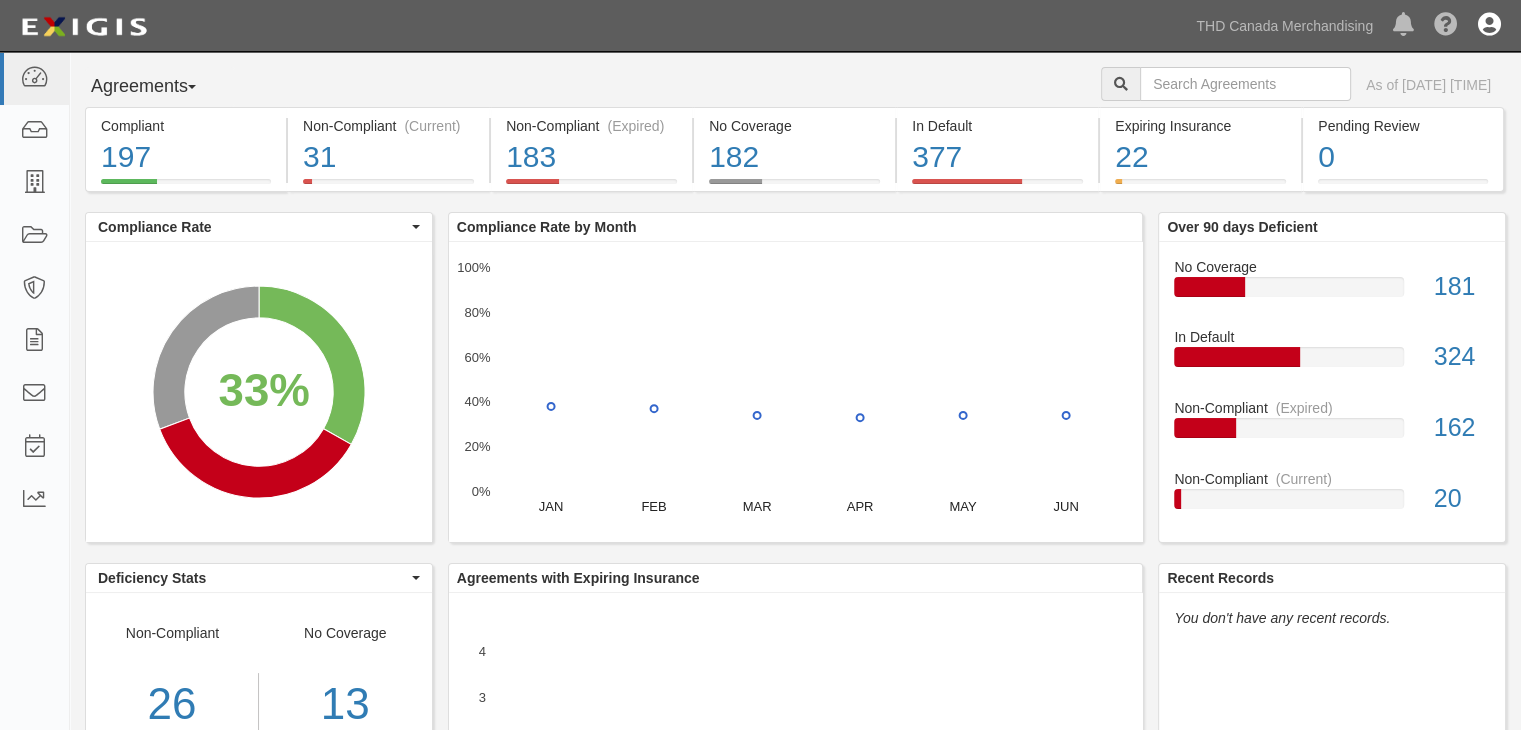 click at bounding box center (1489, 26) 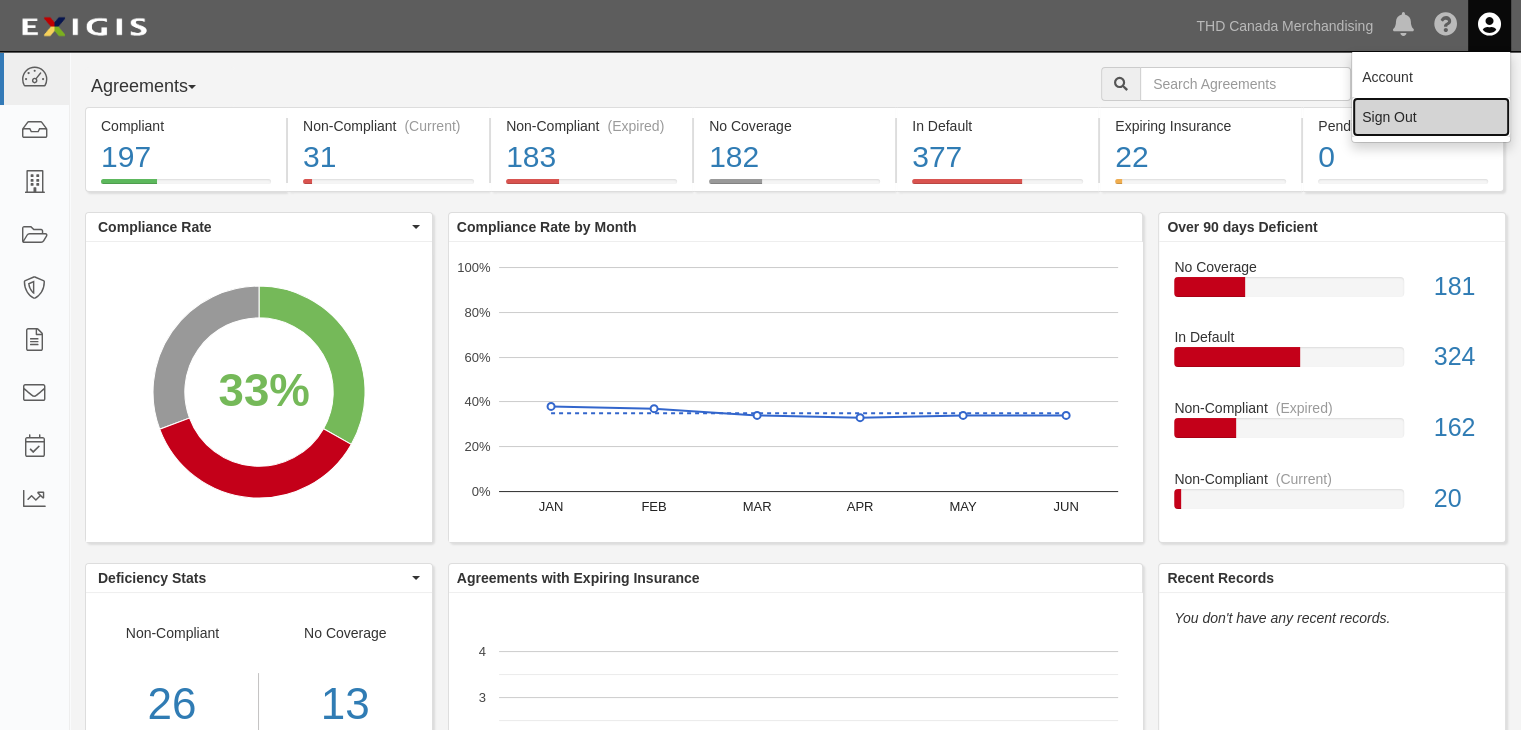 click on "Sign Out" at bounding box center (1431, 117) 